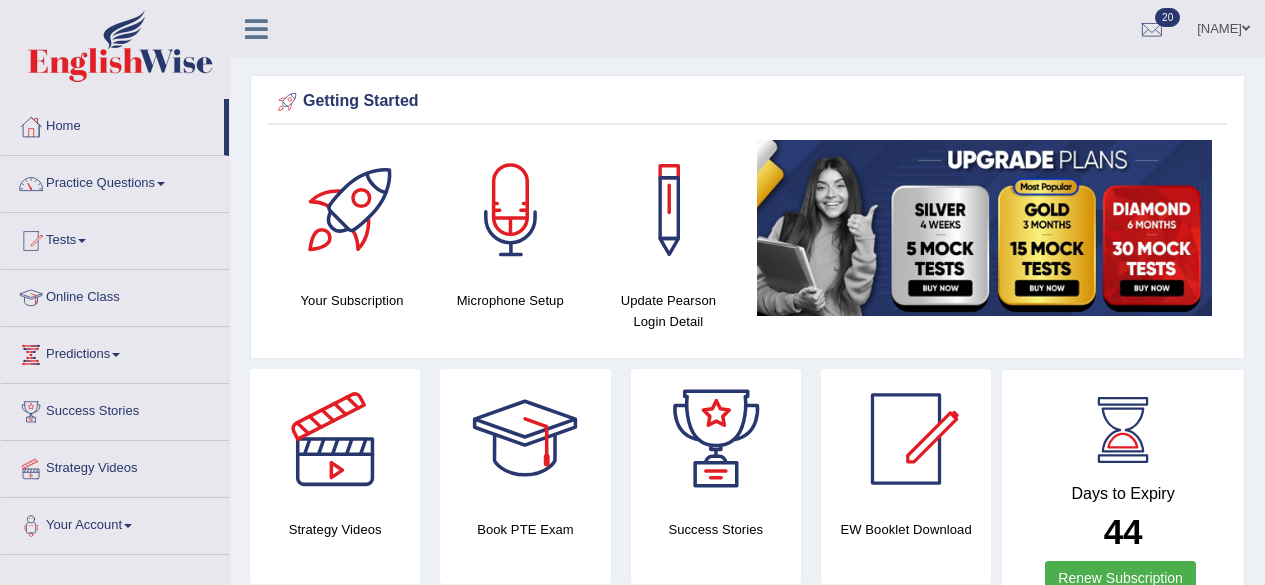 scroll, scrollTop: 0, scrollLeft: 0, axis: both 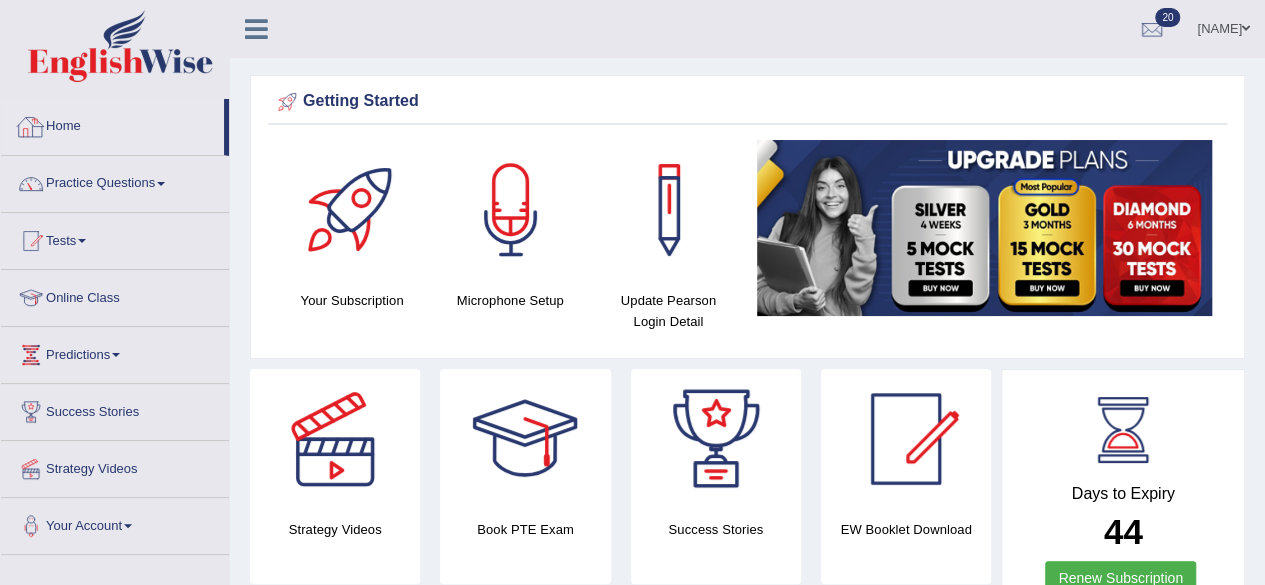 drag, startPoint x: 0, startPoint y: 0, endPoint x: 116, endPoint y: 137, distance: 179.51323 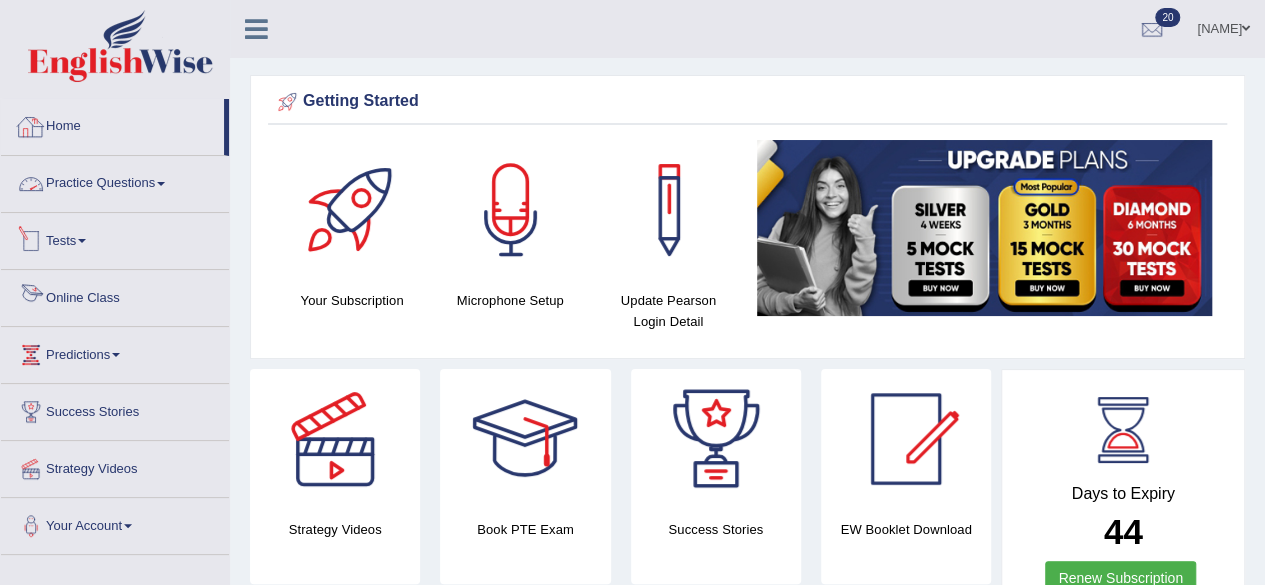 click on "Online Class" at bounding box center (115, 295) 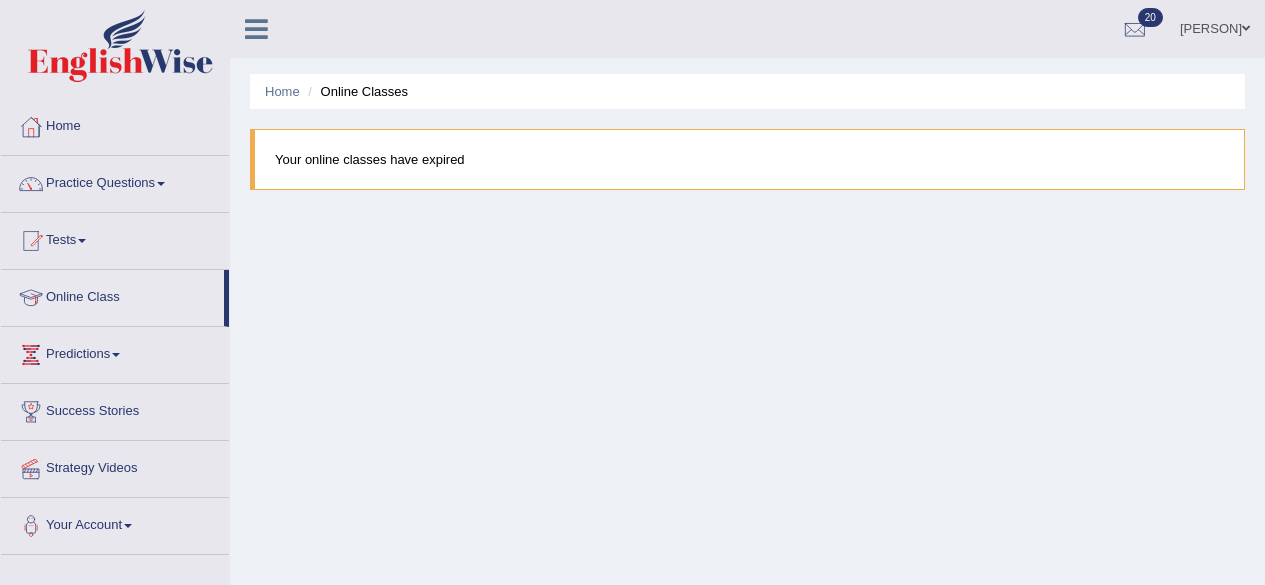 scroll, scrollTop: 0, scrollLeft: 0, axis: both 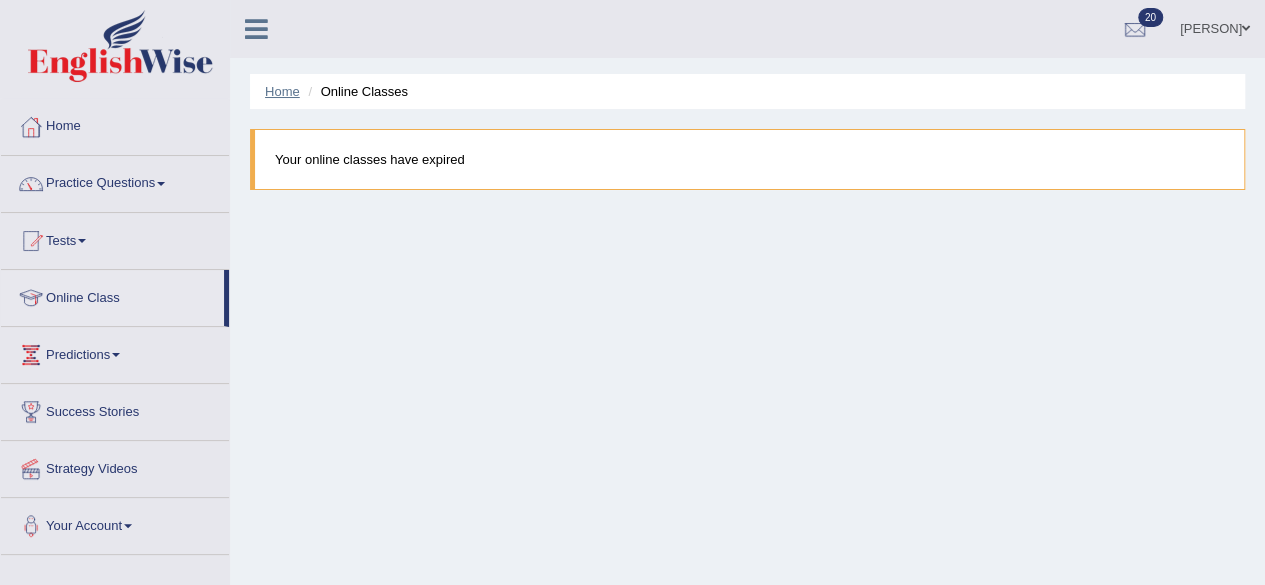 click on "Home" at bounding box center (282, 91) 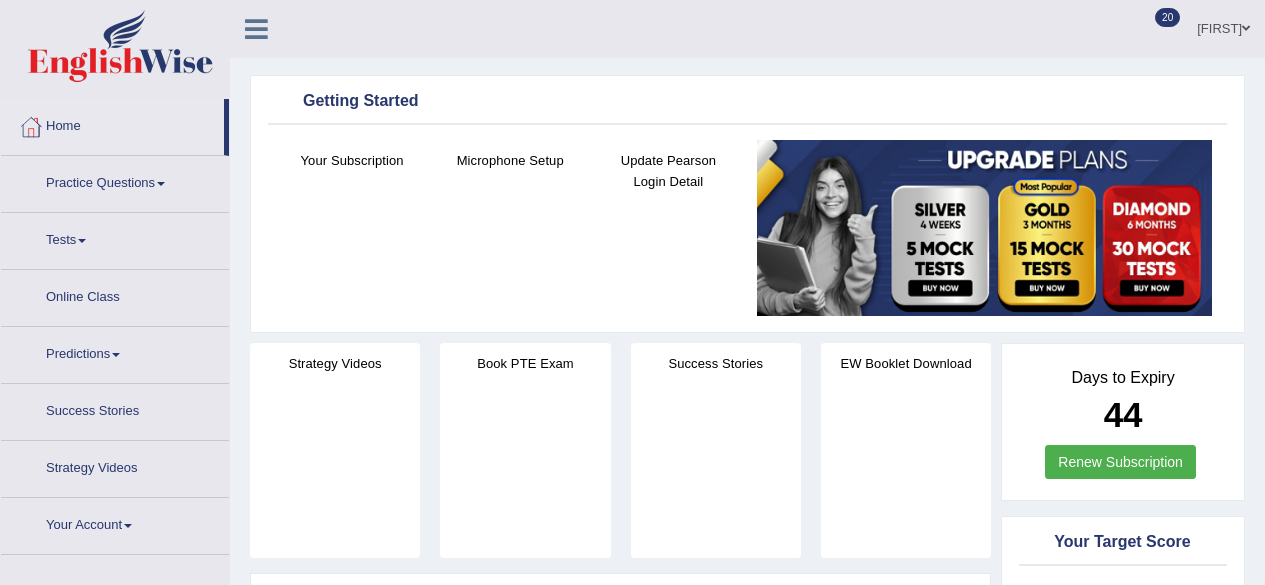 scroll, scrollTop: 0, scrollLeft: 0, axis: both 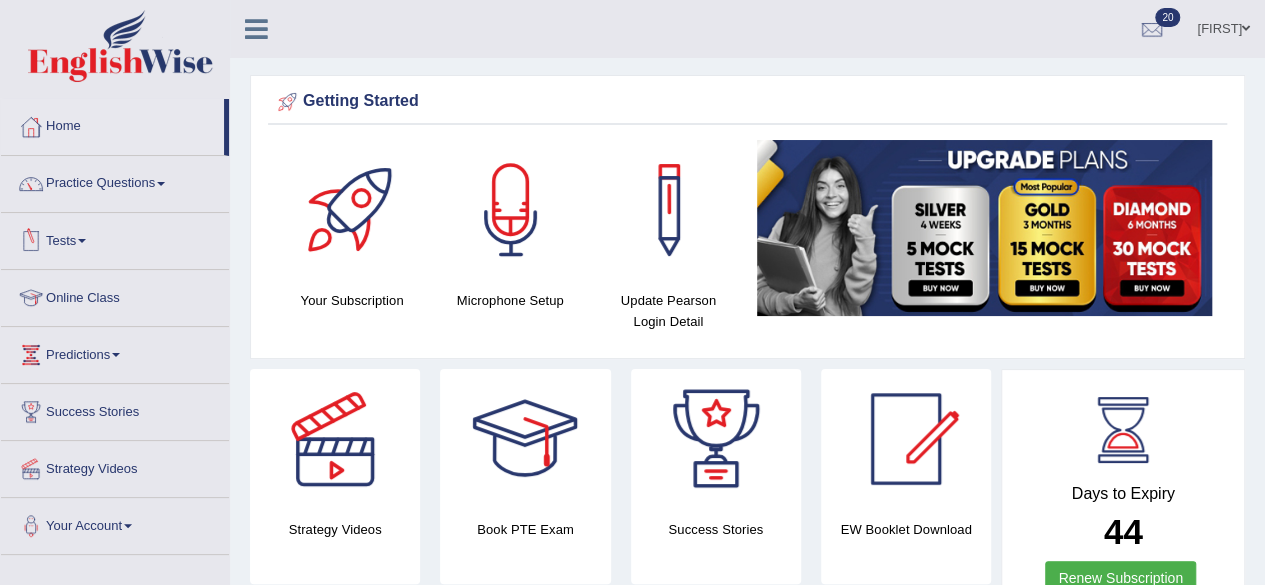 click at bounding box center [82, 241] 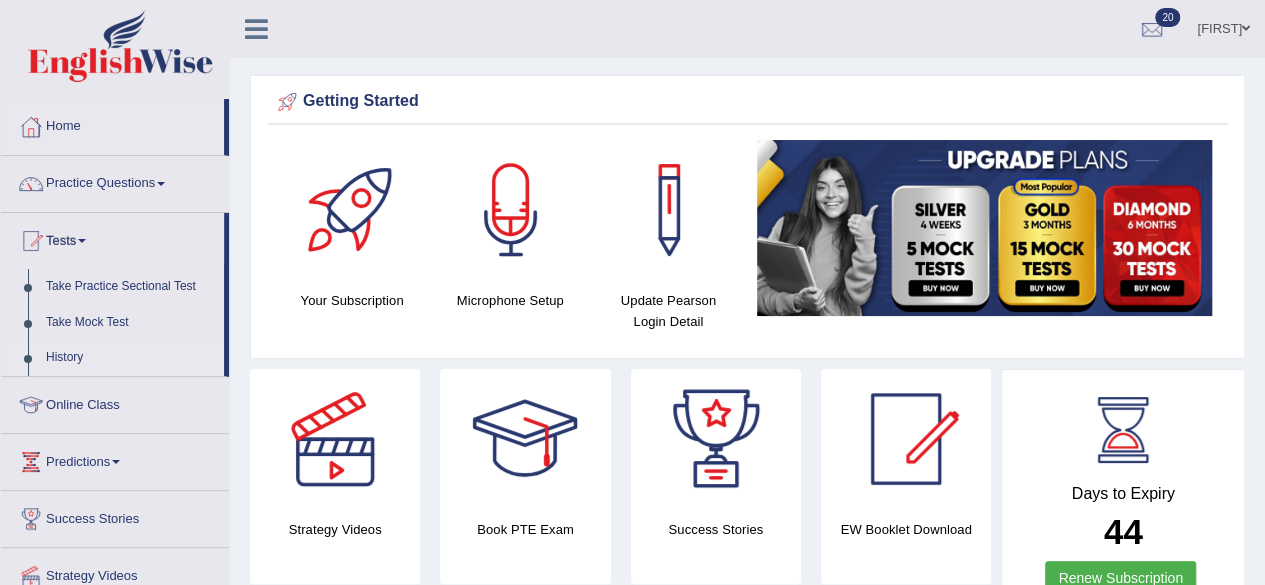 click on "History" at bounding box center (130, 358) 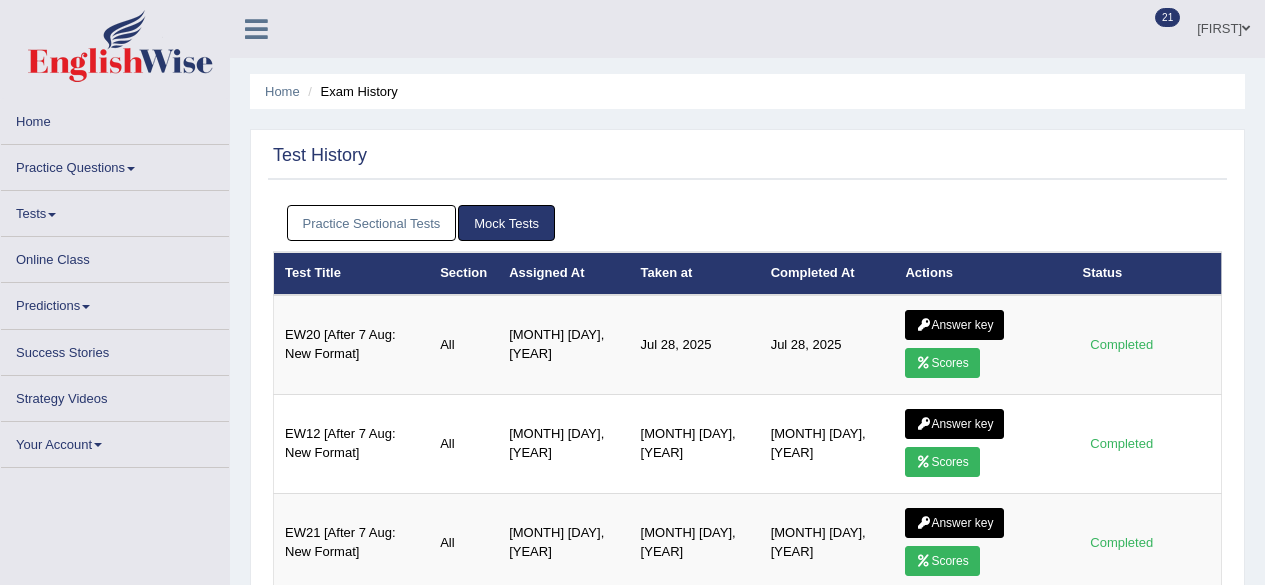scroll, scrollTop: 0, scrollLeft: 0, axis: both 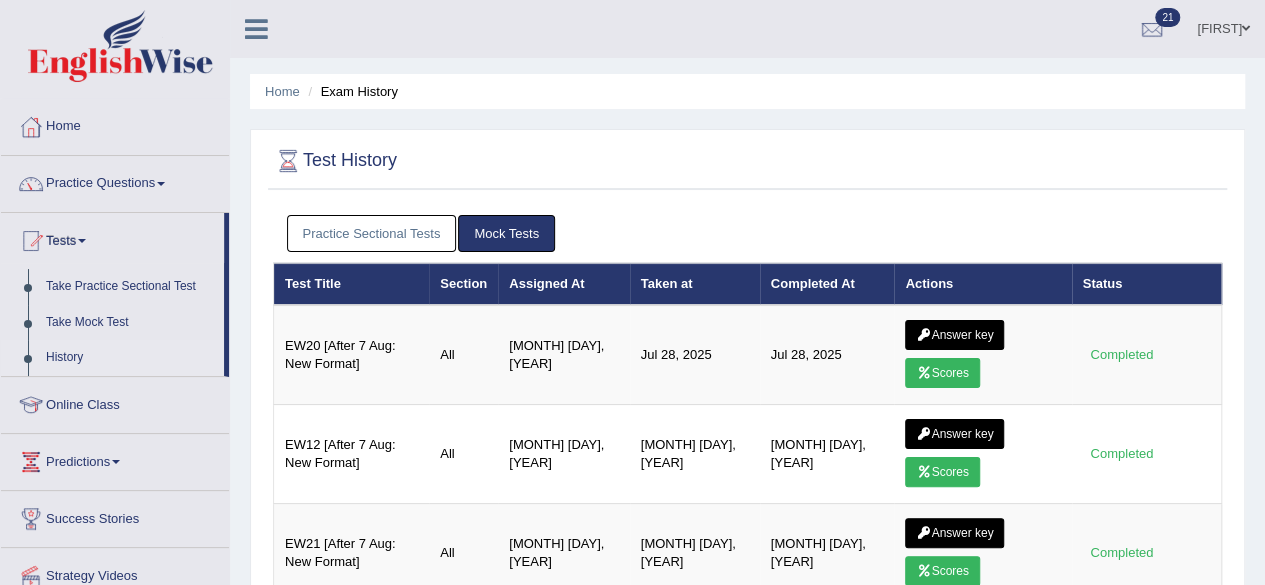 click on "Practice Sectional Tests" at bounding box center (372, 233) 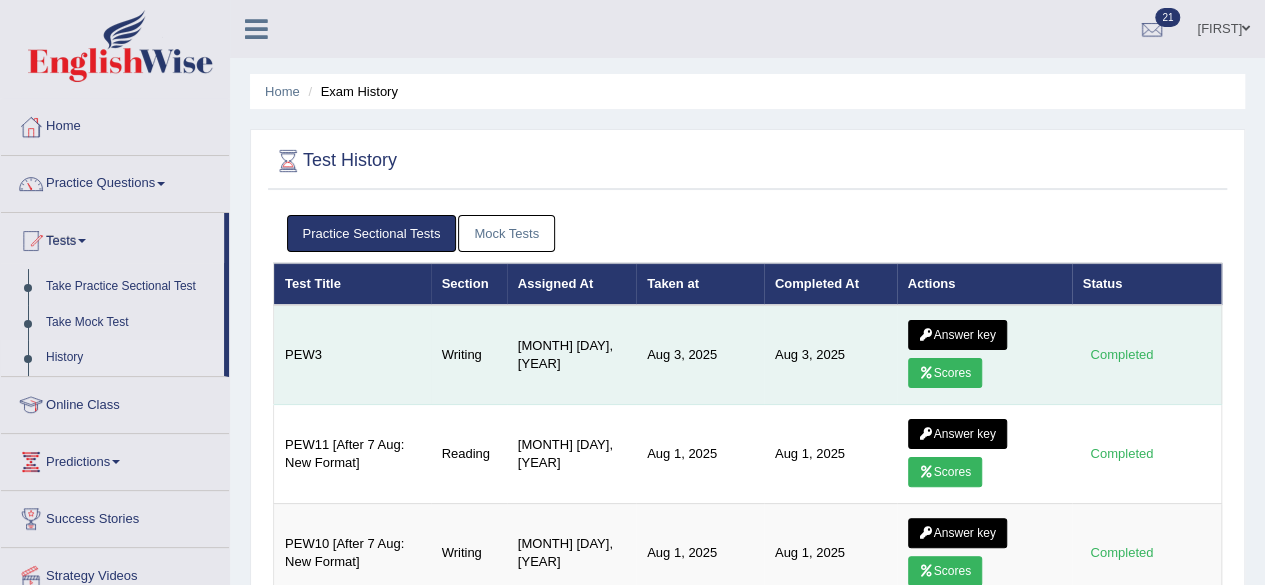 click on "Scores" at bounding box center (945, 373) 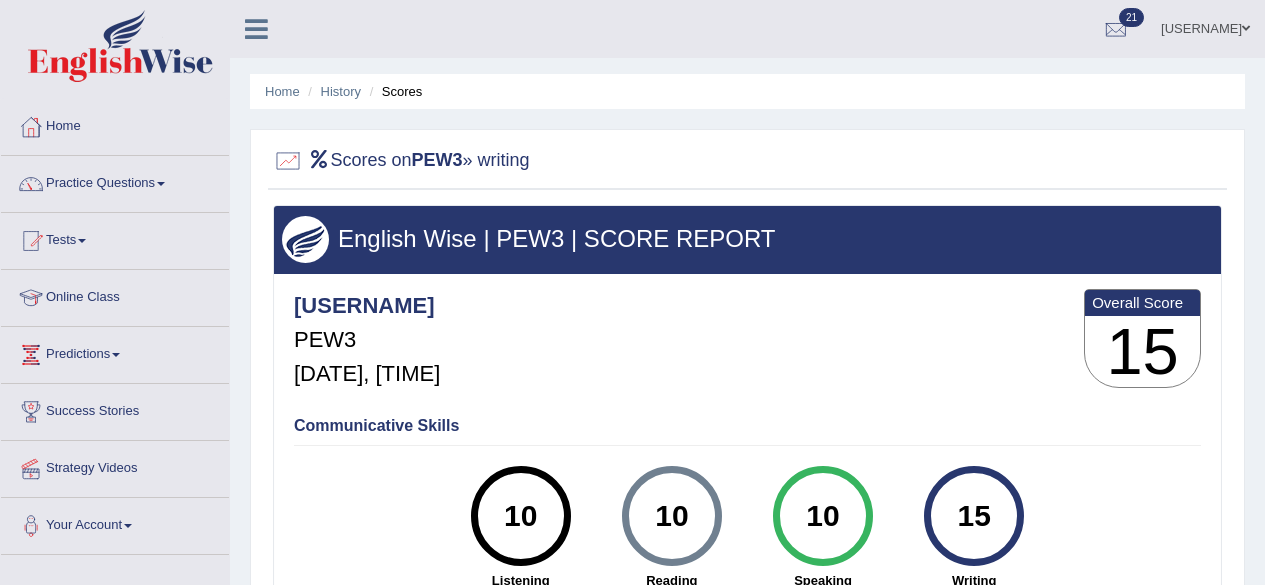 scroll, scrollTop: 0, scrollLeft: 0, axis: both 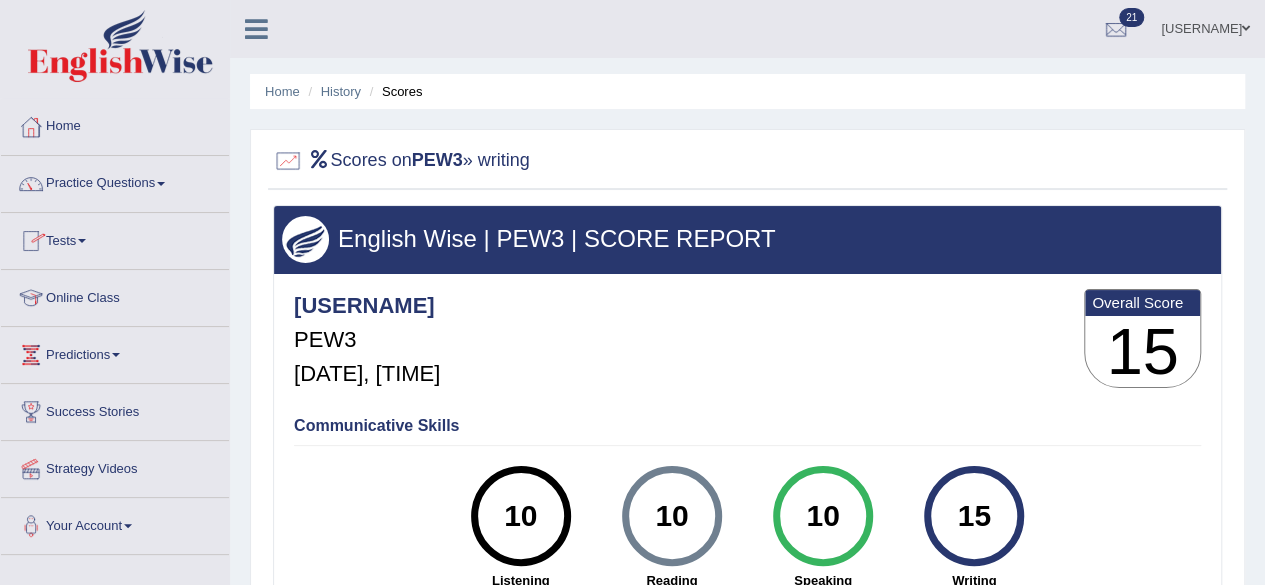 click on "Tests" at bounding box center [115, 238] 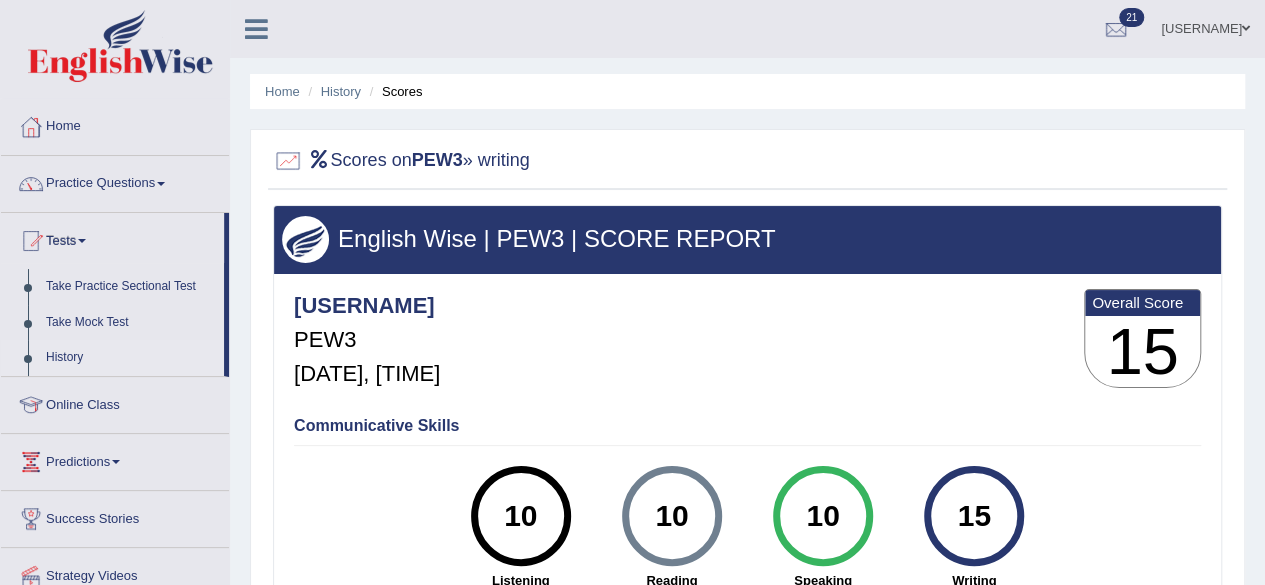 click on "History" at bounding box center (130, 358) 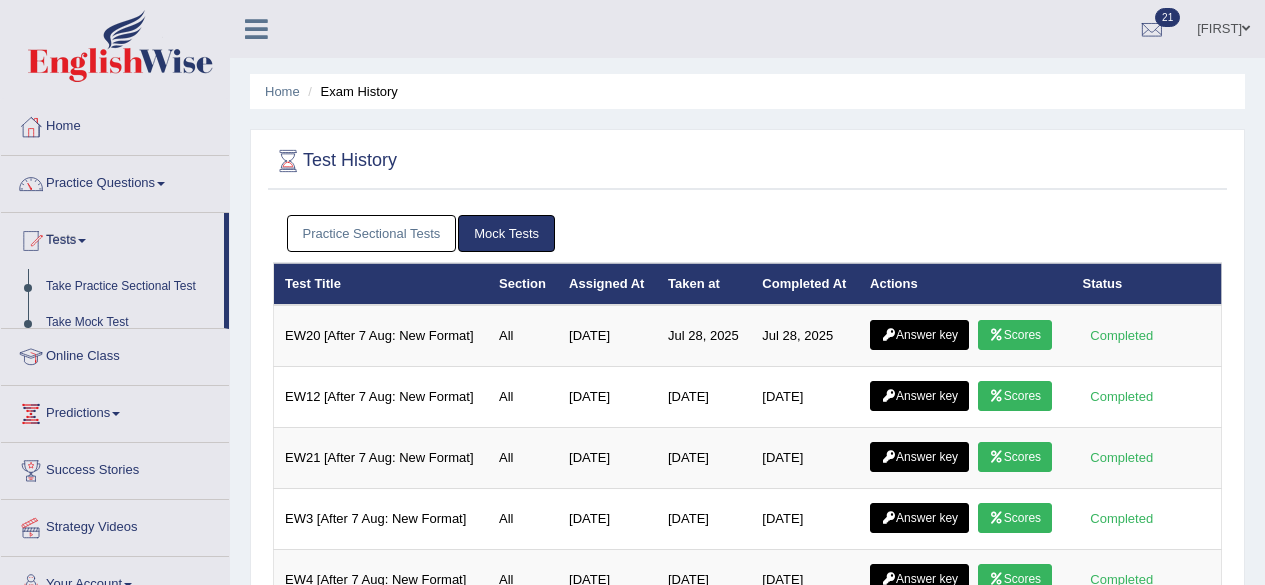 scroll, scrollTop: 0, scrollLeft: 0, axis: both 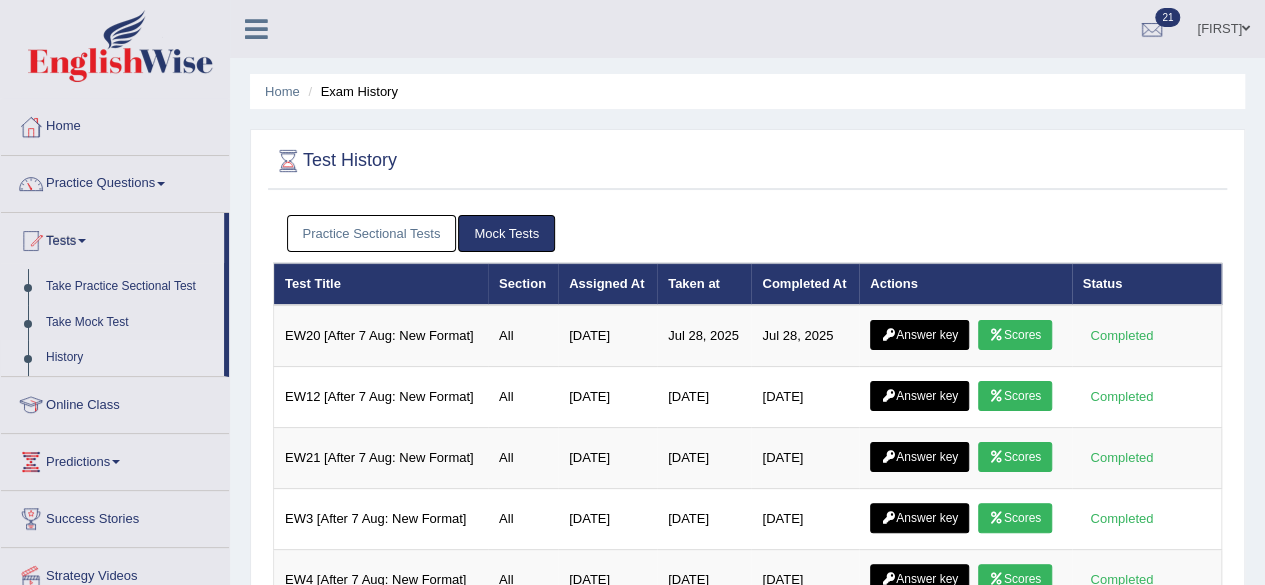 click on "Practice Sectional Tests" at bounding box center (372, 233) 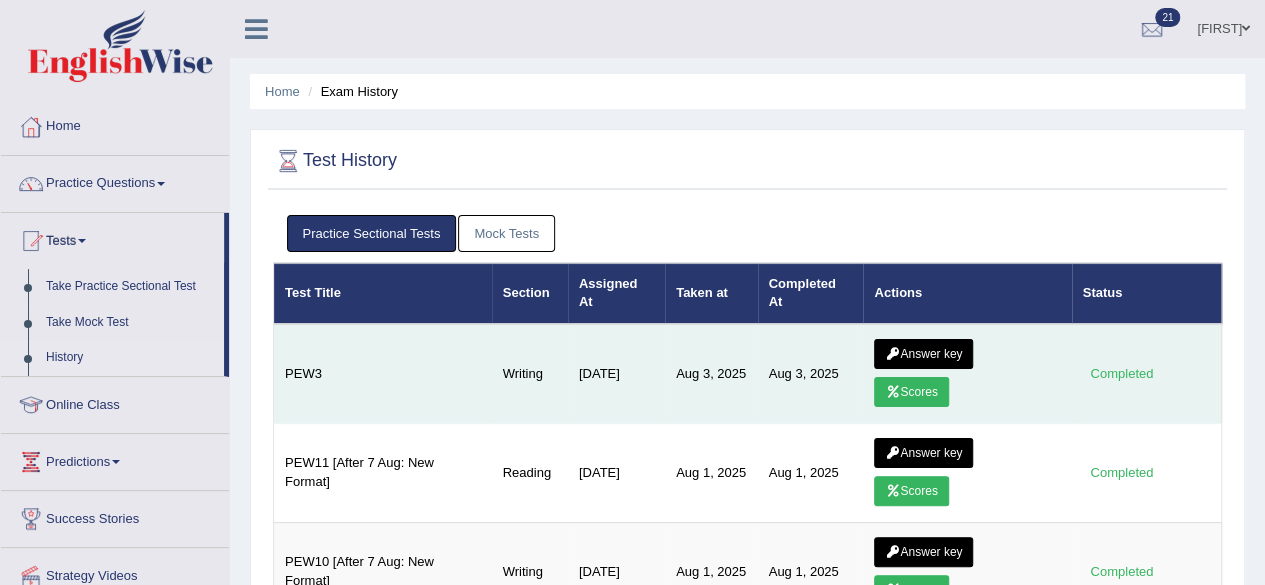 click on "Answer key" at bounding box center [923, 354] 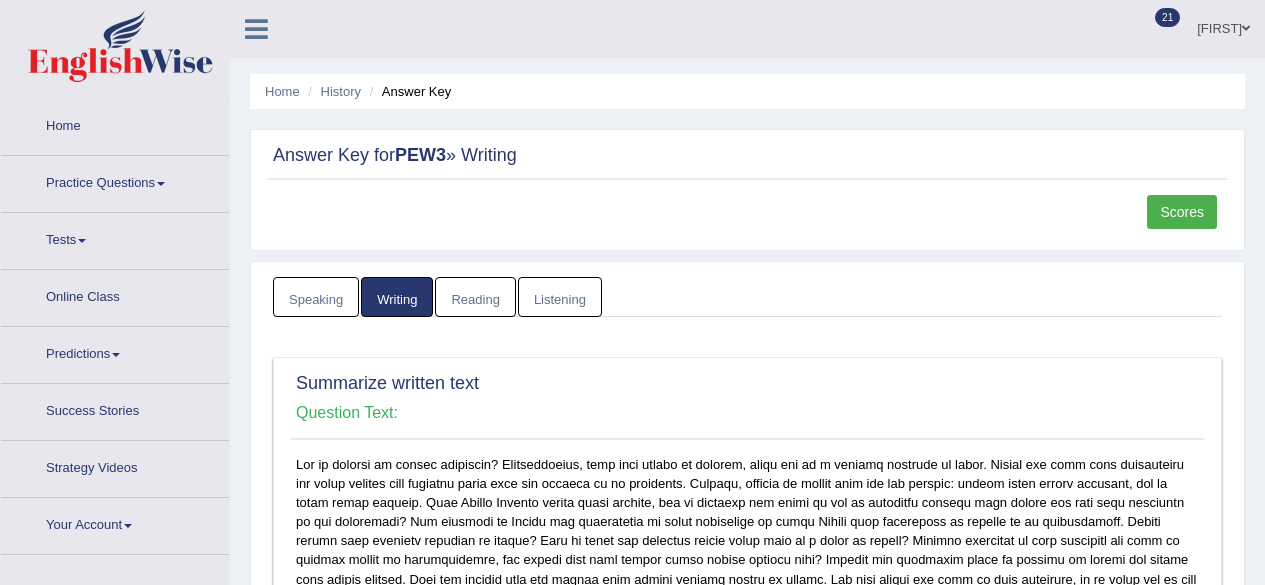 scroll, scrollTop: 0, scrollLeft: 0, axis: both 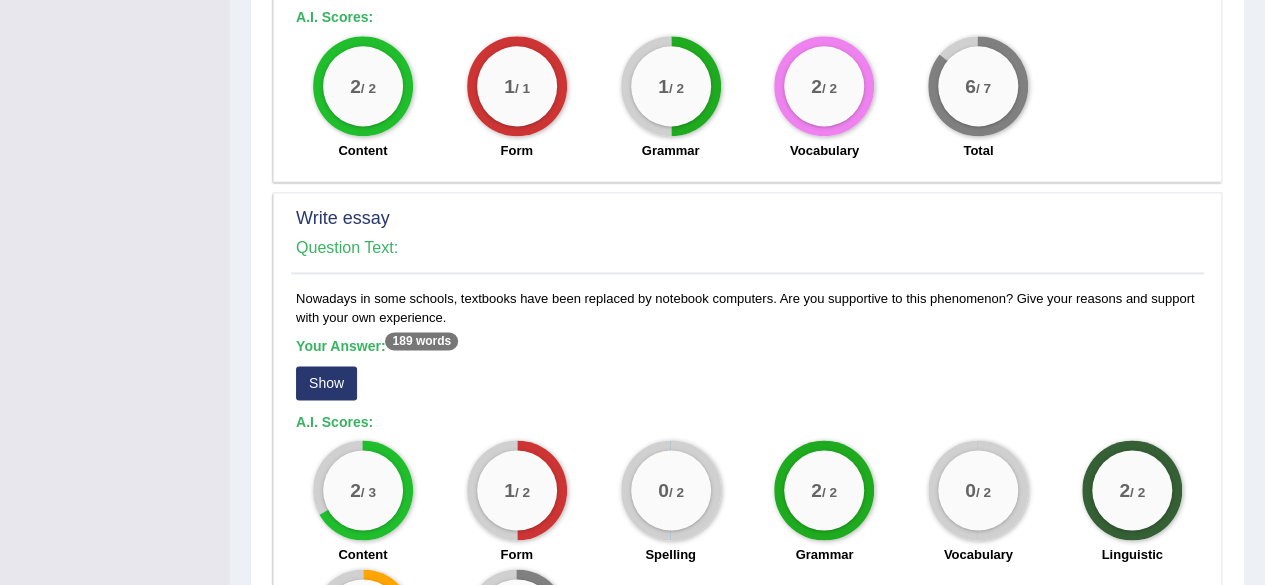 click on "Show" at bounding box center [326, 383] 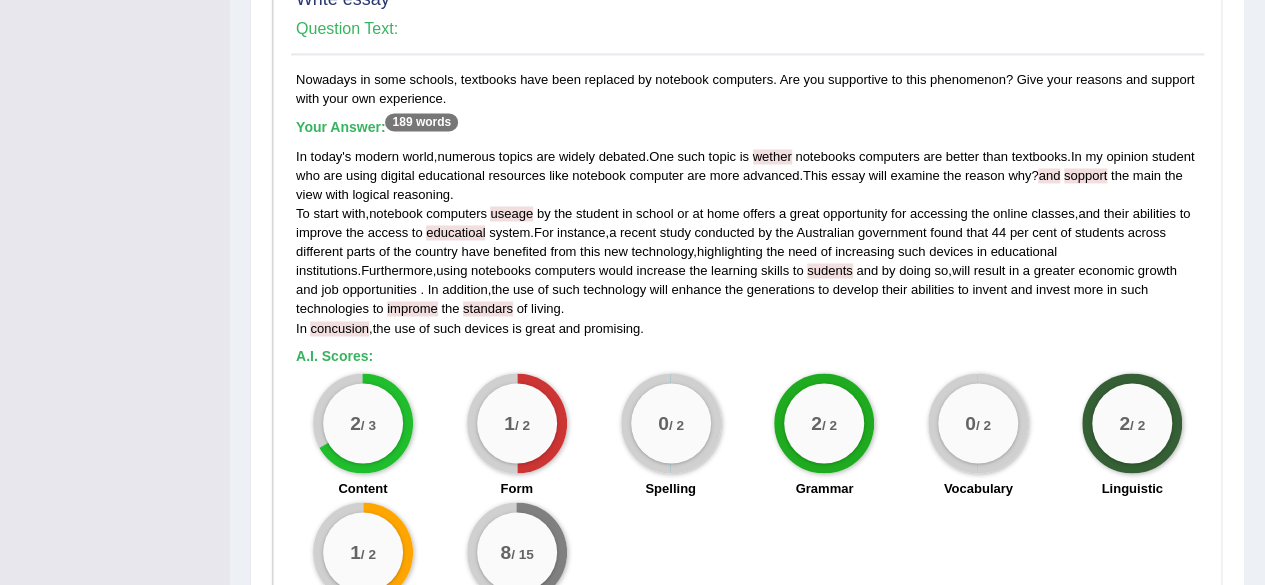 scroll, scrollTop: 1557, scrollLeft: 0, axis: vertical 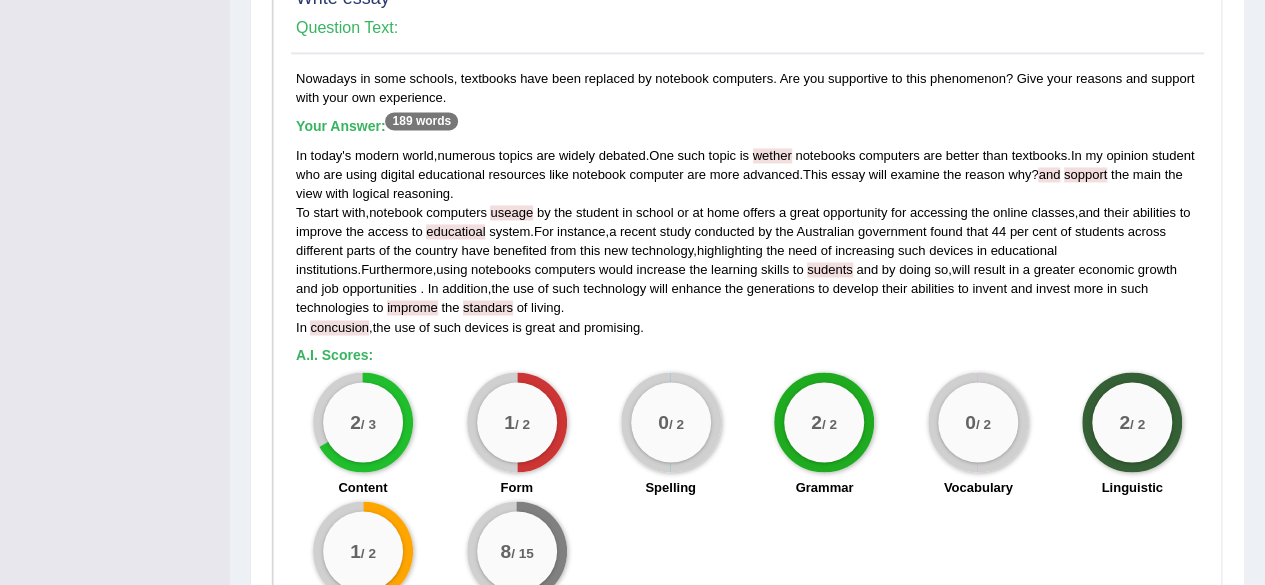 drag, startPoint x: 294, startPoint y: 91, endPoint x: 453, endPoint y: 106, distance: 159.70598 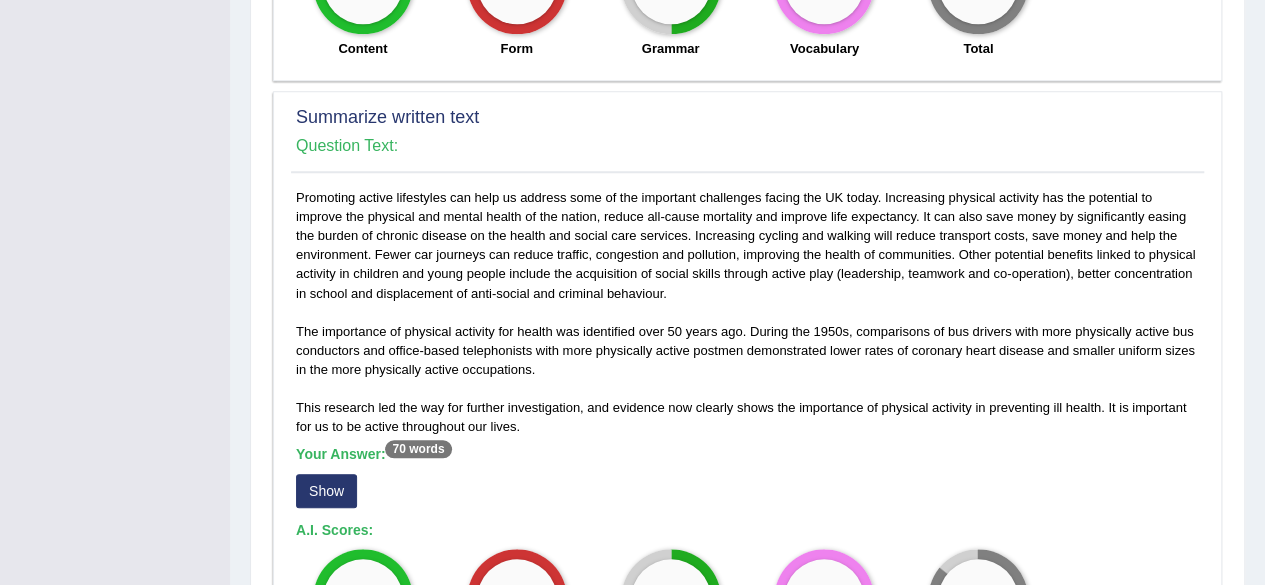 scroll, scrollTop: 811, scrollLeft: 0, axis: vertical 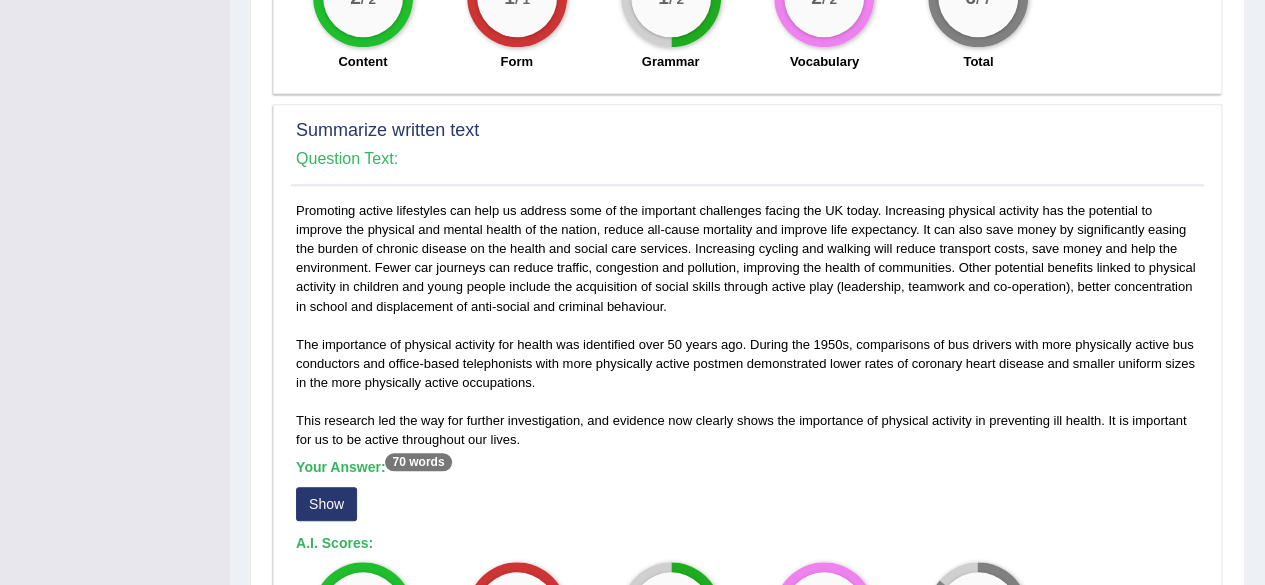 click on "Show" at bounding box center (326, 504) 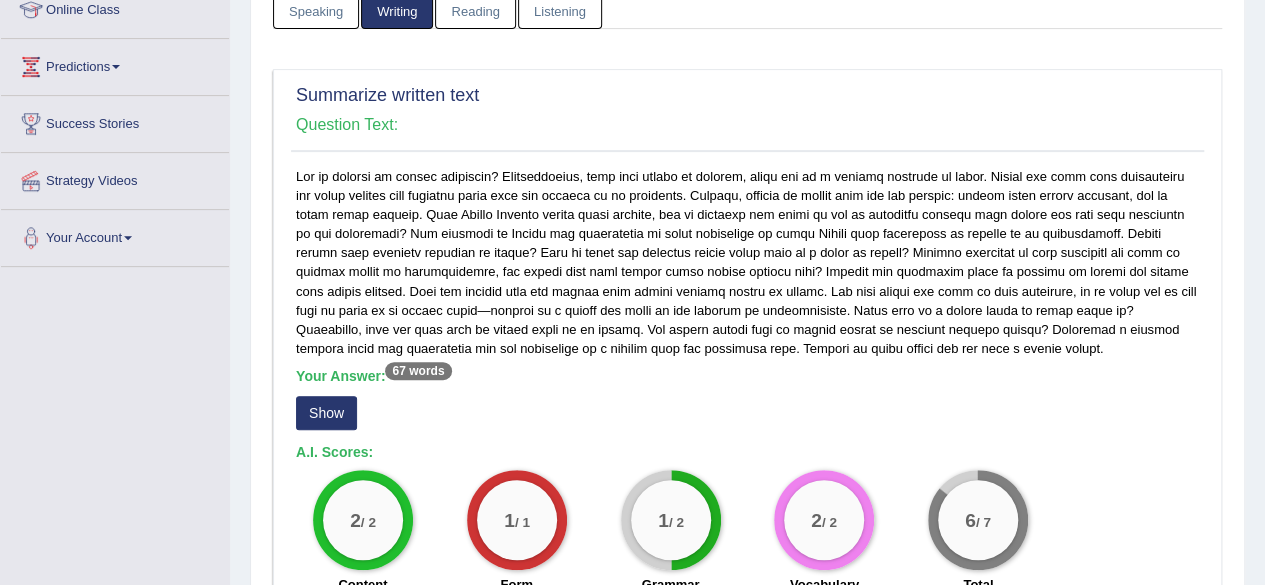 scroll, scrollTop: 291, scrollLeft: 0, axis: vertical 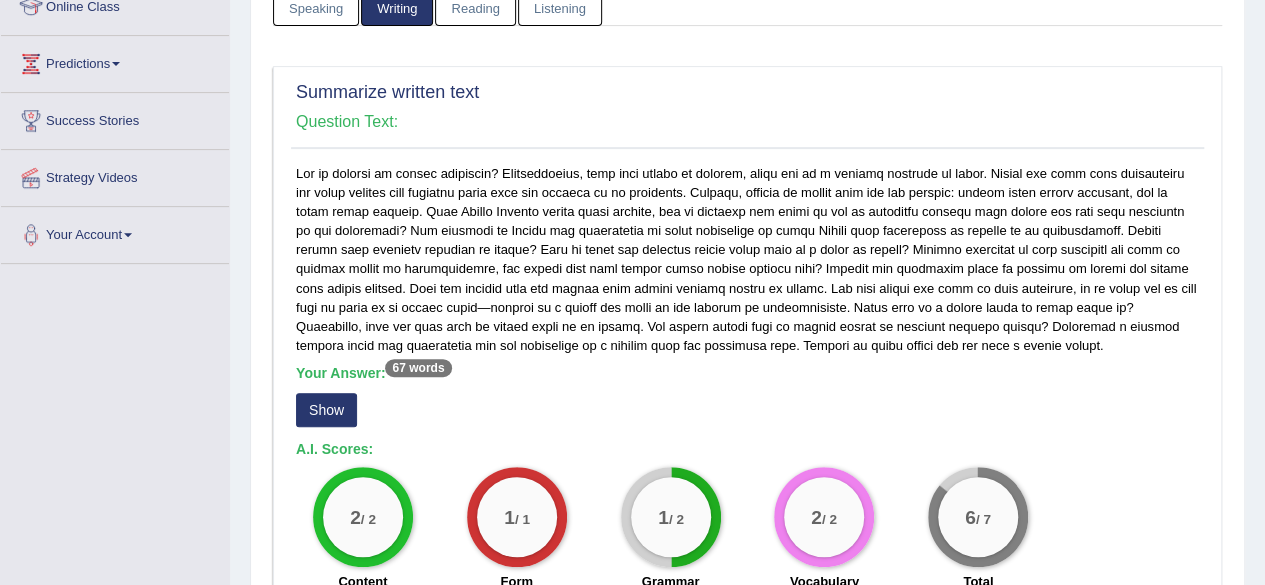 click on "Show" at bounding box center [326, 410] 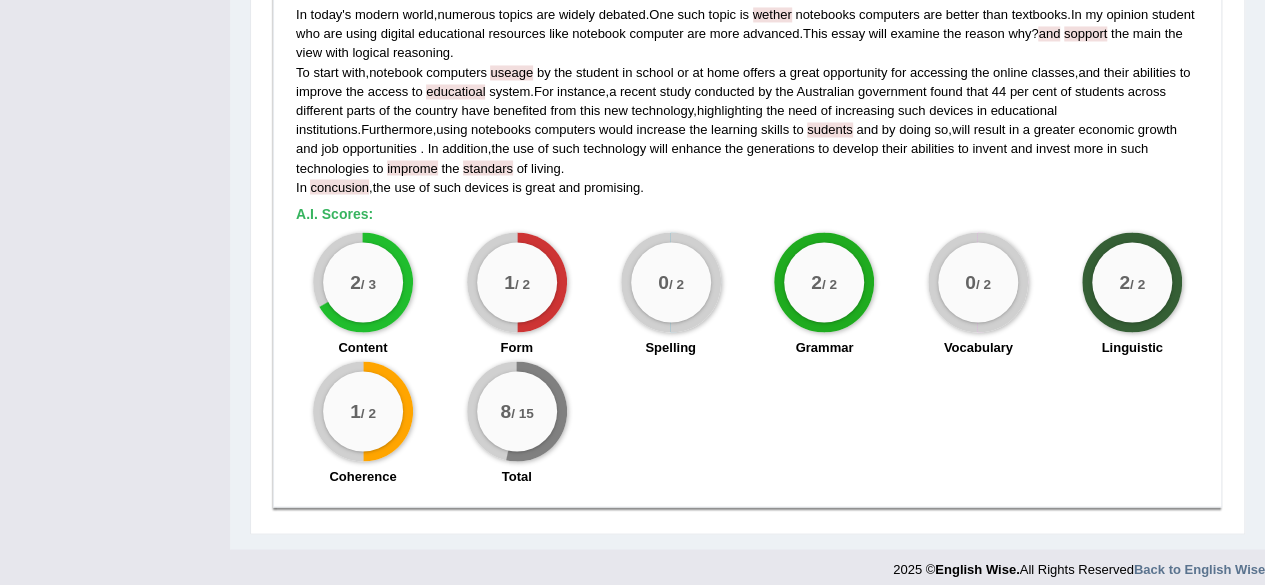 scroll, scrollTop: 1767, scrollLeft: 0, axis: vertical 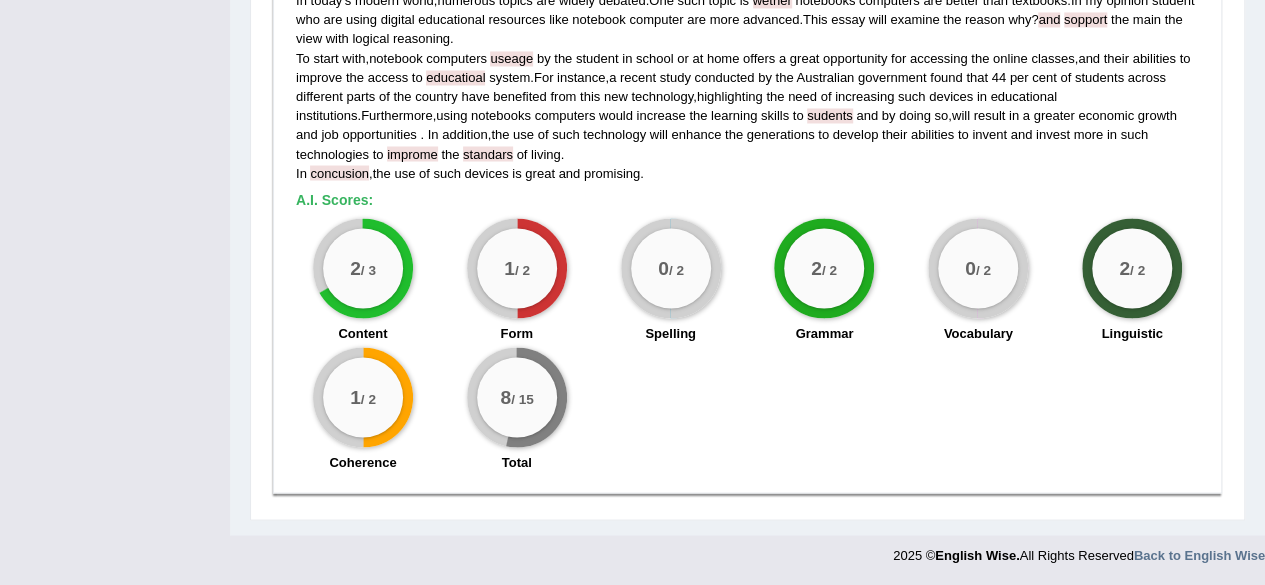 click on "2  / 3 														 Content
1  / 2 														 Form
0  / 2 														 Spelling
2  / 2 														 Grammar
0  / 2 														 Vocabulary
2  / 2 														 Linguistic
1  / 2 														 Coherence
8  / 15 														 Total" at bounding box center (747, 347) 